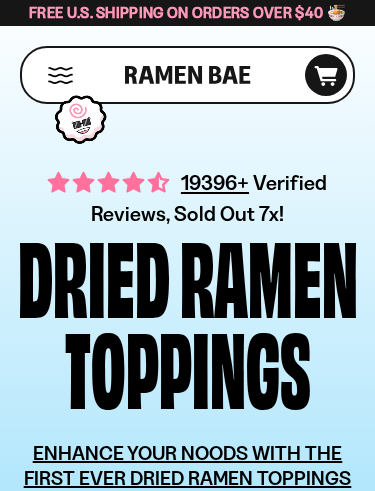 scroll, scrollTop: 0, scrollLeft: 0, axis: both 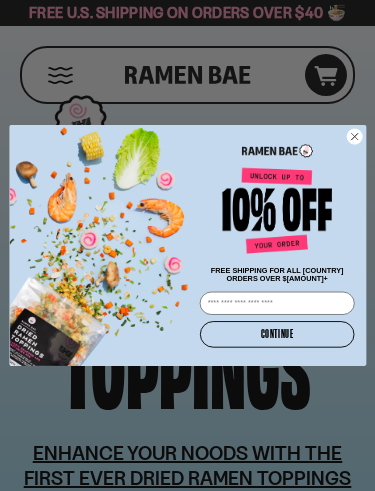 click on "Email" at bounding box center [276, 303] 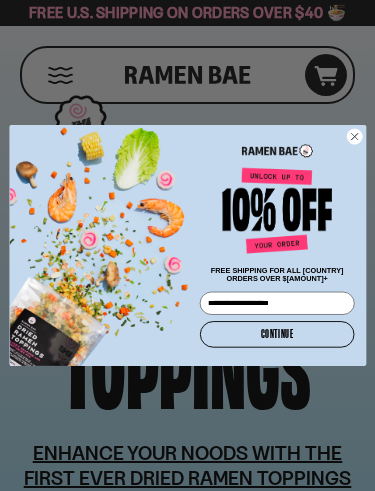 click on "CONTINUE" at bounding box center [276, 334] 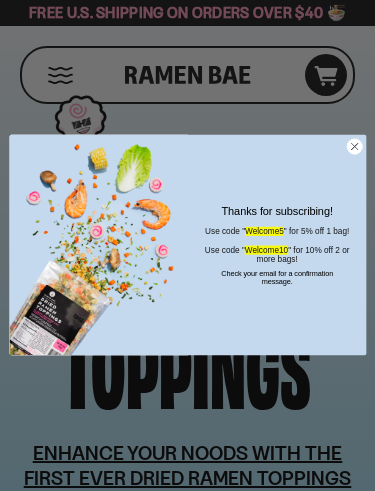 click on "Close dialog" 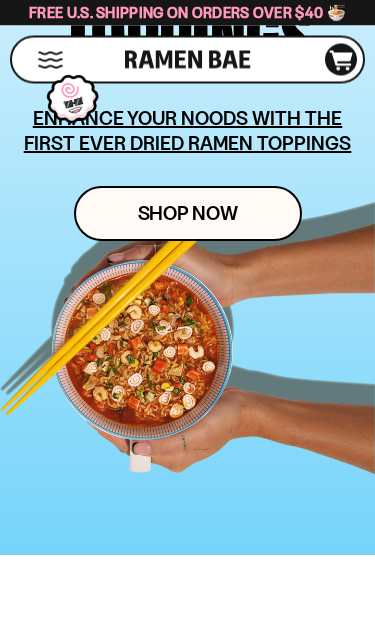 scroll, scrollTop: 335, scrollLeft: 0, axis: vertical 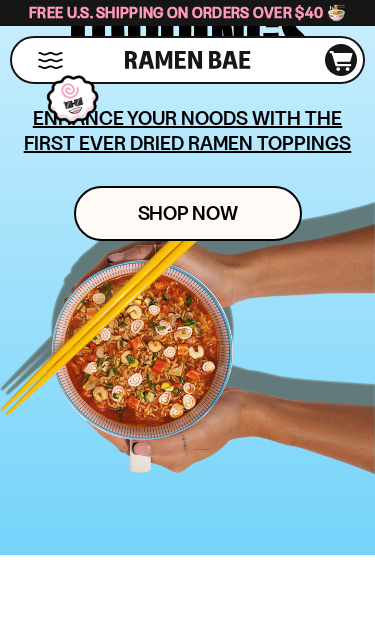 click on "Shop Now" at bounding box center (188, 213) 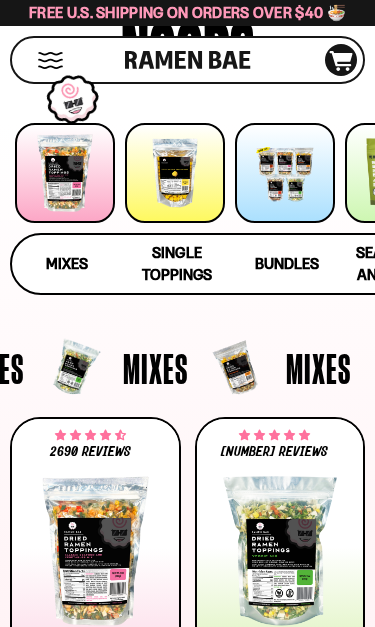 scroll, scrollTop: 215, scrollLeft: 0, axis: vertical 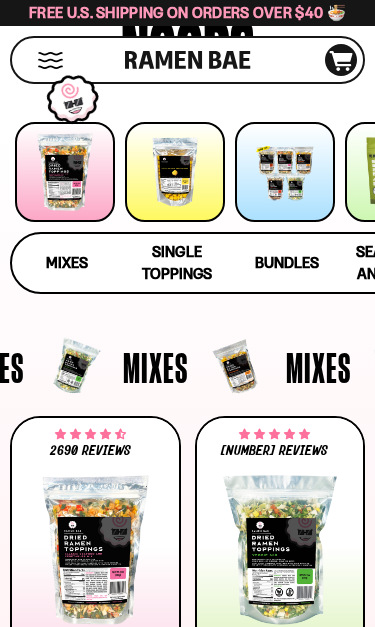 click on "Mixes" at bounding box center (67, 263) 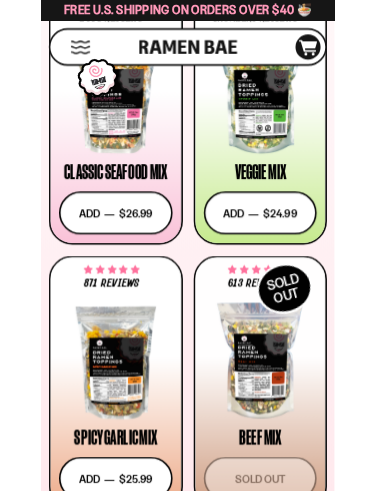 scroll, scrollTop: 643, scrollLeft: 0, axis: vertical 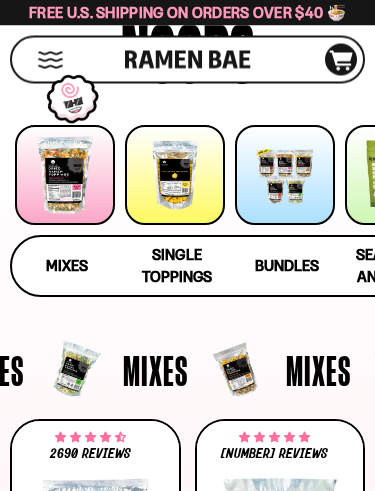 click at bounding box center (285, 176) 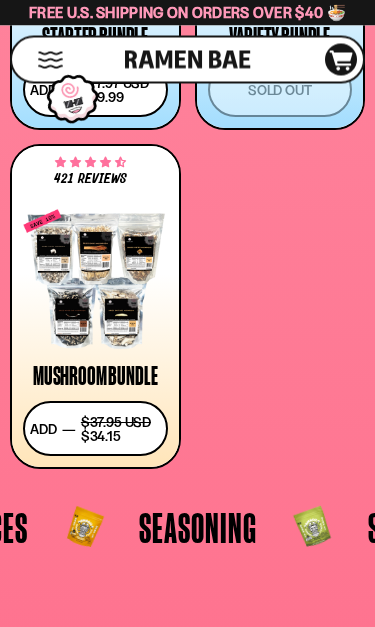 scroll, scrollTop: 5758, scrollLeft: 0, axis: vertical 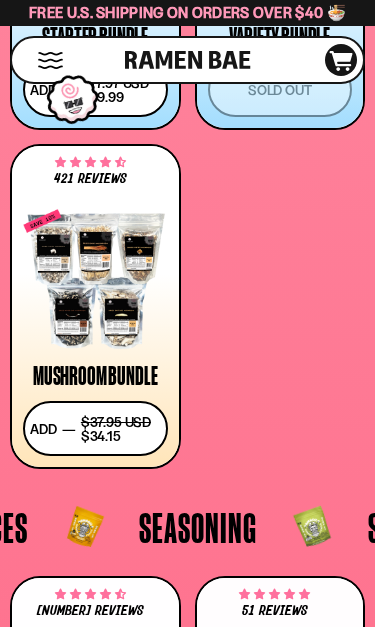click at bounding box center (95, 278) 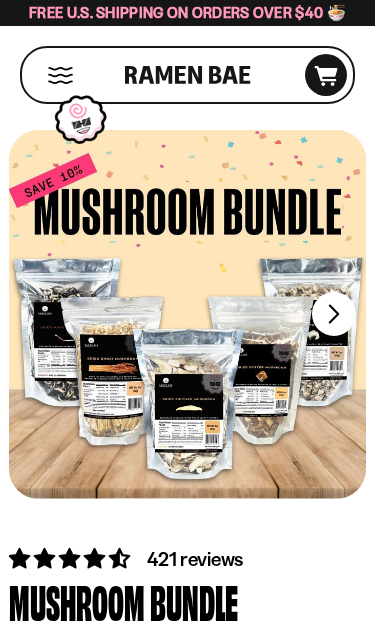 scroll, scrollTop: 0, scrollLeft: 0, axis: both 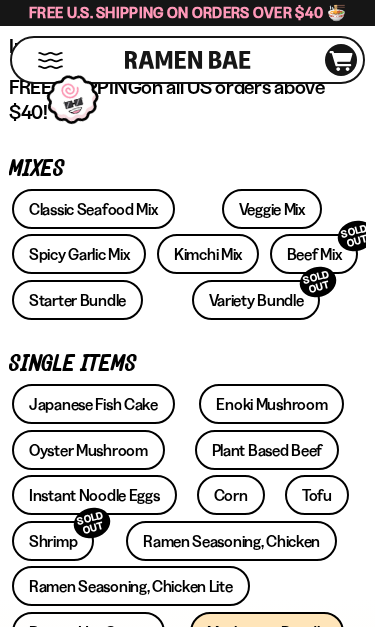 click on "Starter Bundle" at bounding box center (77, 300) 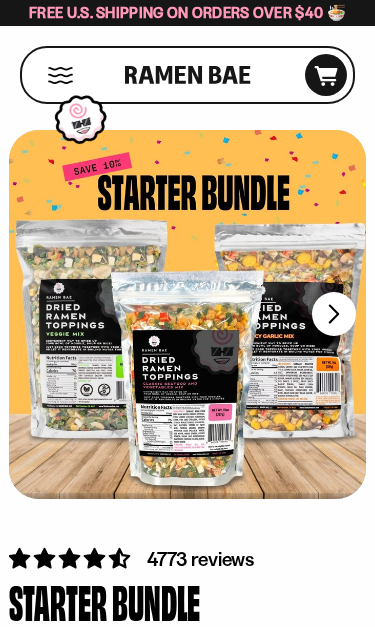 scroll, scrollTop: 0, scrollLeft: 0, axis: both 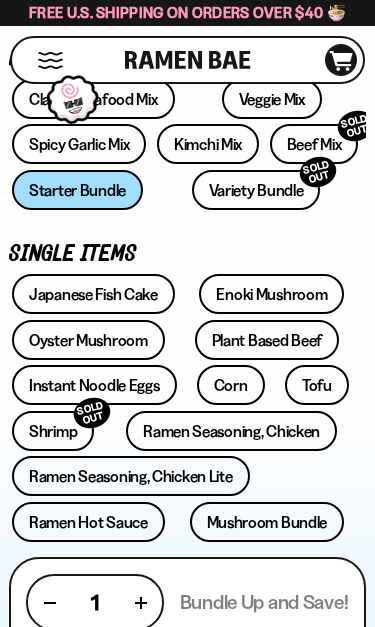 click on "Japanese Fish Cake" at bounding box center (93, 294) 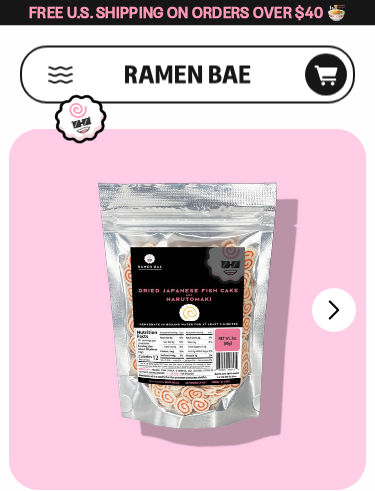 scroll, scrollTop: 0, scrollLeft: 0, axis: both 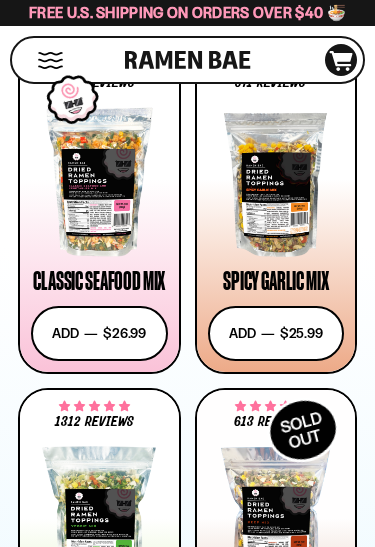 click on "Add to cart
Add
—
Regular price
$25.99
Regular price
Sale price
$25.99
Unit price
/
per" at bounding box center (276, 333) 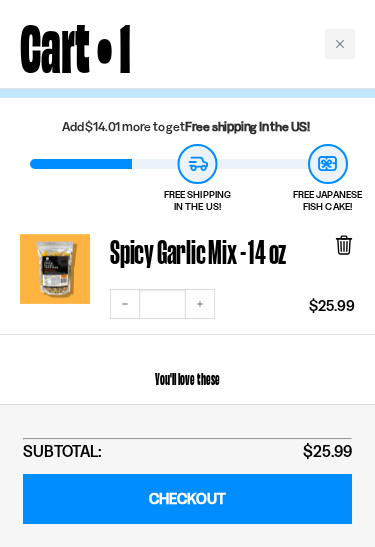 scroll, scrollTop: 33, scrollLeft: 0, axis: vertical 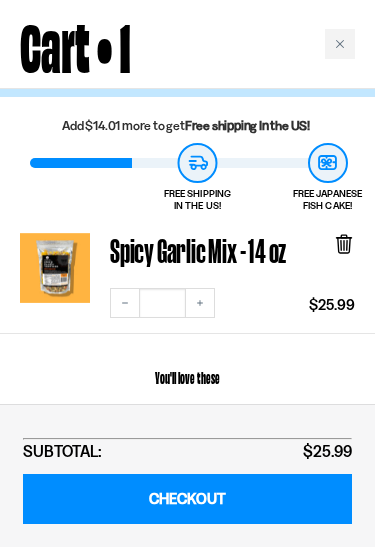click 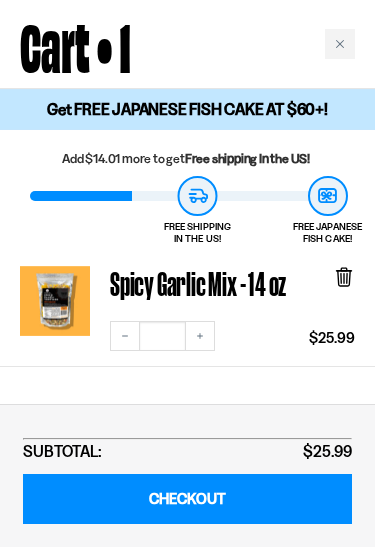 scroll, scrollTop: 0, scrollLeft: 0, axis: both 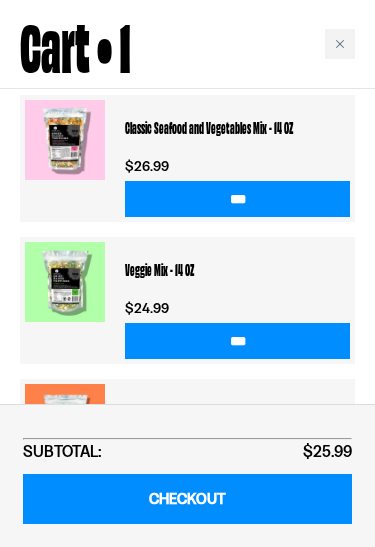 click on "Classic Seafood and Vegetables Mix - 14 OZ" at bounding box center (237, 127) 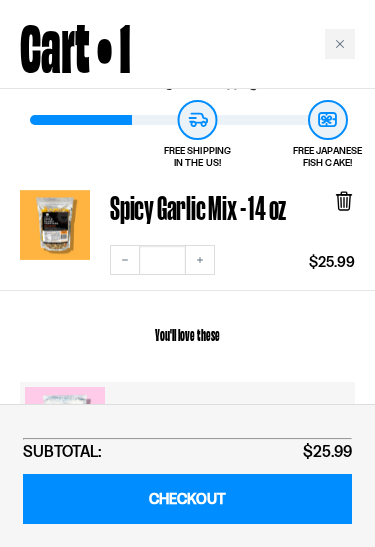 scroll, scrollTop: 87, scrollLeft: 0, axis: vertical 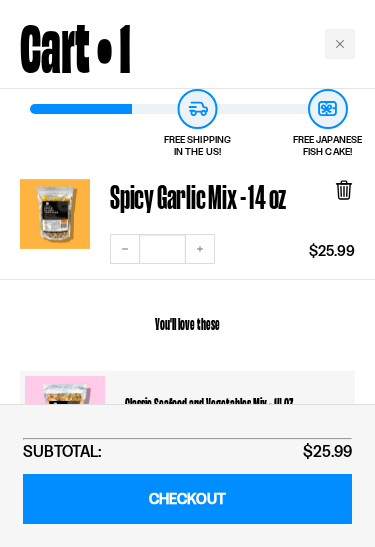 click on "Spicy Garlic Mix - 14 oz" at bounding box center [198, 196] 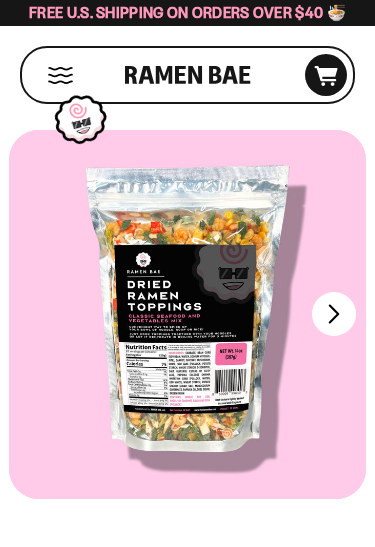 scroll, scrollTop: 0, scrollLeft: 0, axis: both 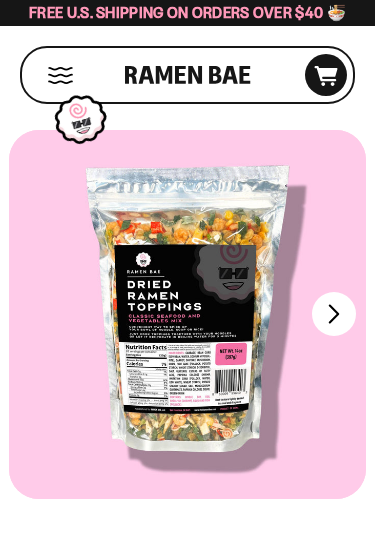 click on "FADCB6FD-DFAB-4417-9F21-029242090B77" at bounding box center (334, 314) 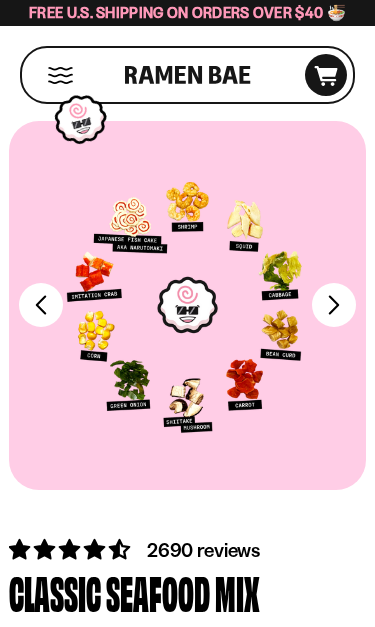 scroll, scrollTop: 10, scrollLeft: 0, axis: vertical 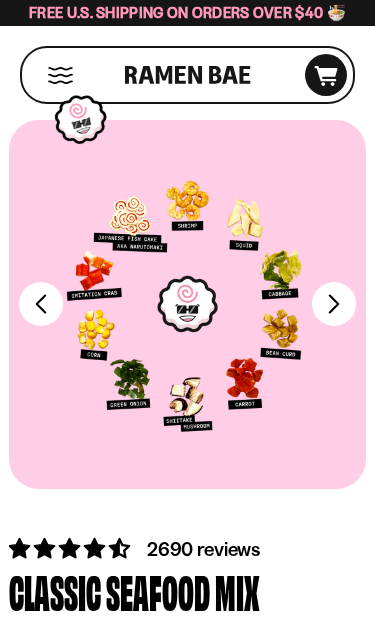 click on "FADCB6FD-DFAB-4417-9F21-029242090B77" at bounding box center (41, 304) 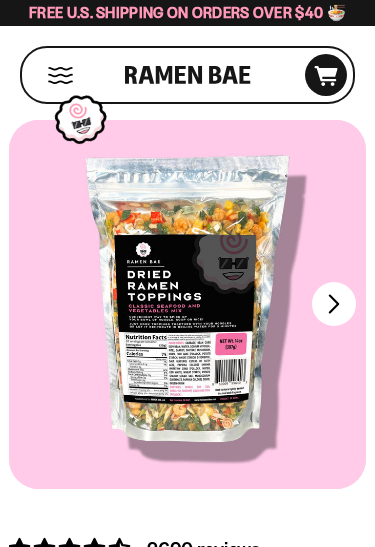 scroll, scrollTop: 0, scrollLeft: 0, axis: both 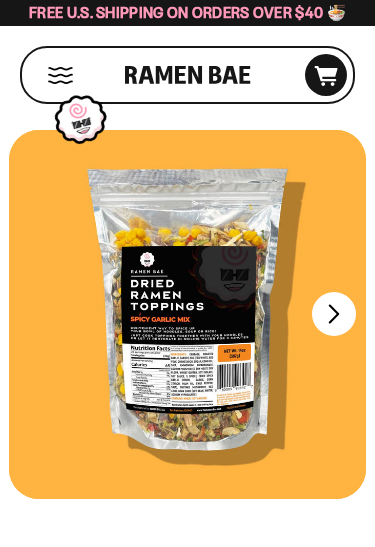 click on "FADCB6FD-DFAB-4417-9F21-029242090B77" at bounding box center [334, 314] 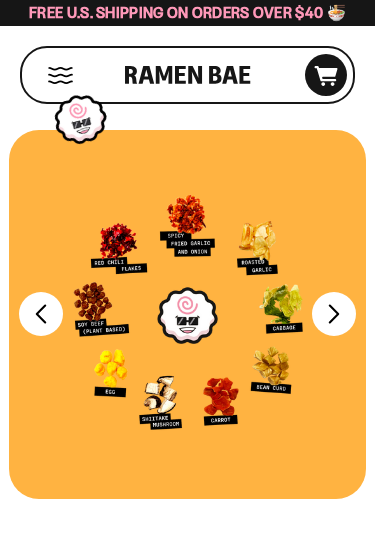 click on "FADCB6FD-DFAB-4417-9F21-029242090B77" at bounding box center [41, 314] 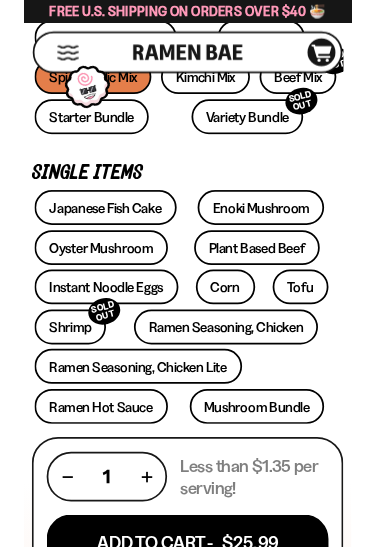 scroll, scrollTop: 768, scrollLeft: 0, axis: vertical 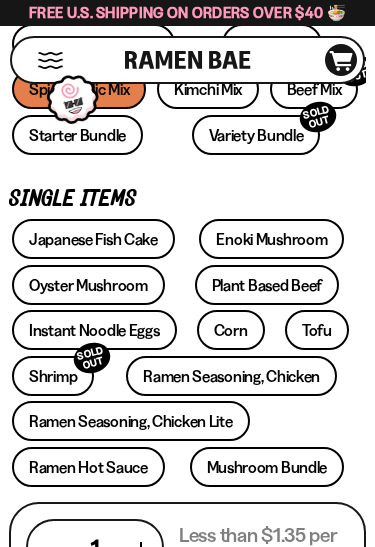 click on "Japanese Fish Cake" at bounding box center [93, 239] 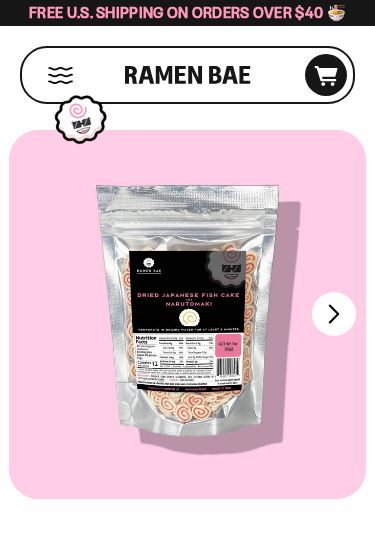 scroll, scrollTop: 0, scrollLeft: 0, axis: both 